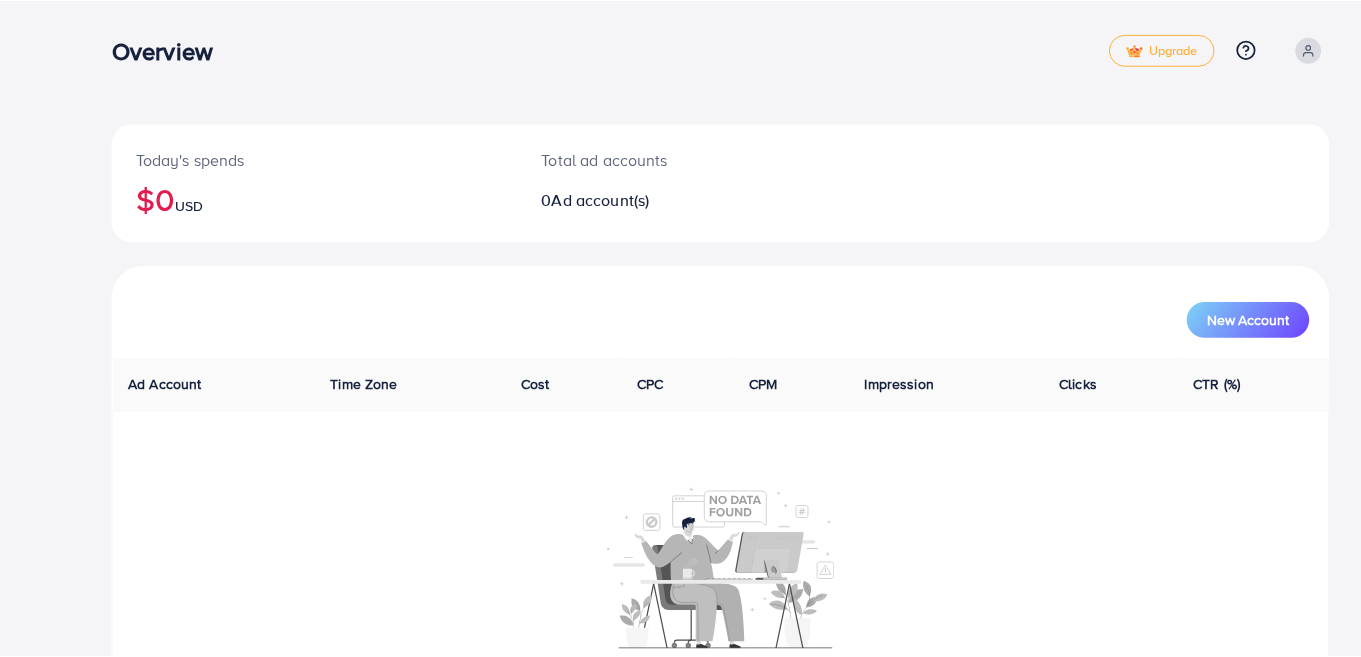 scroll, scrollTop: 0, scrollLeft: 0, axis: both 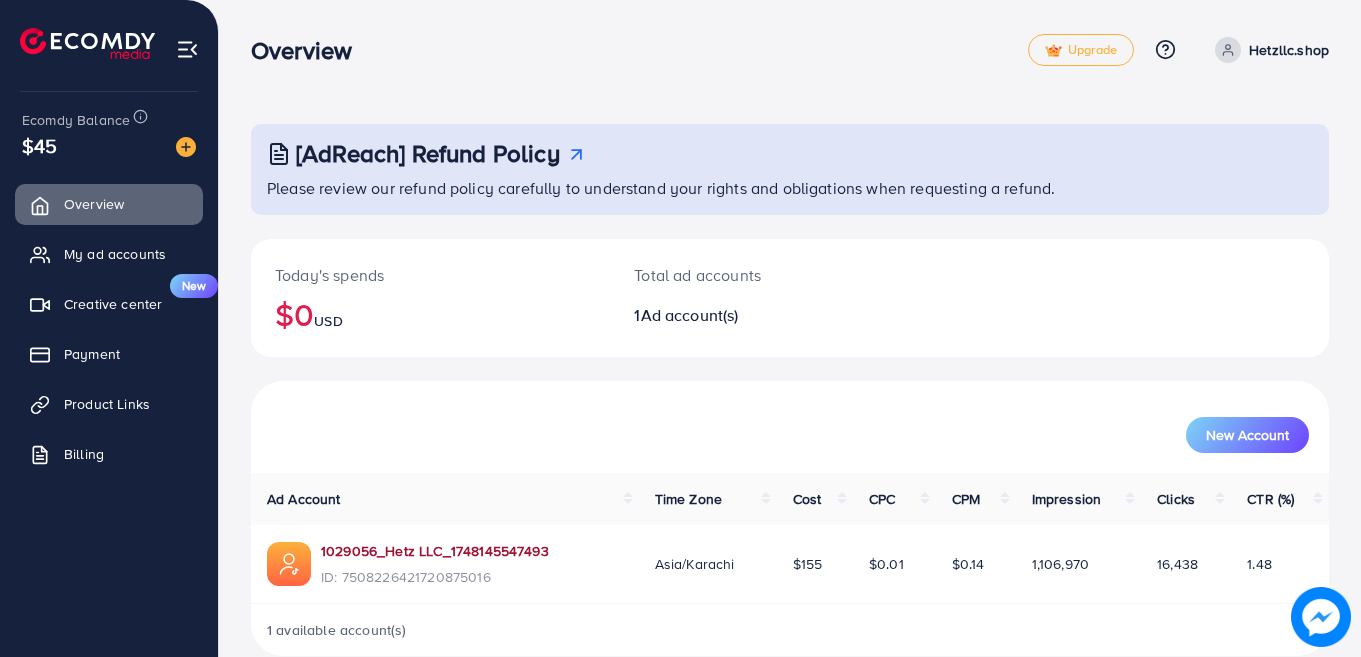 click on "1029056_Hetz LLC_1748145547493" at bounding box center [435, 551] 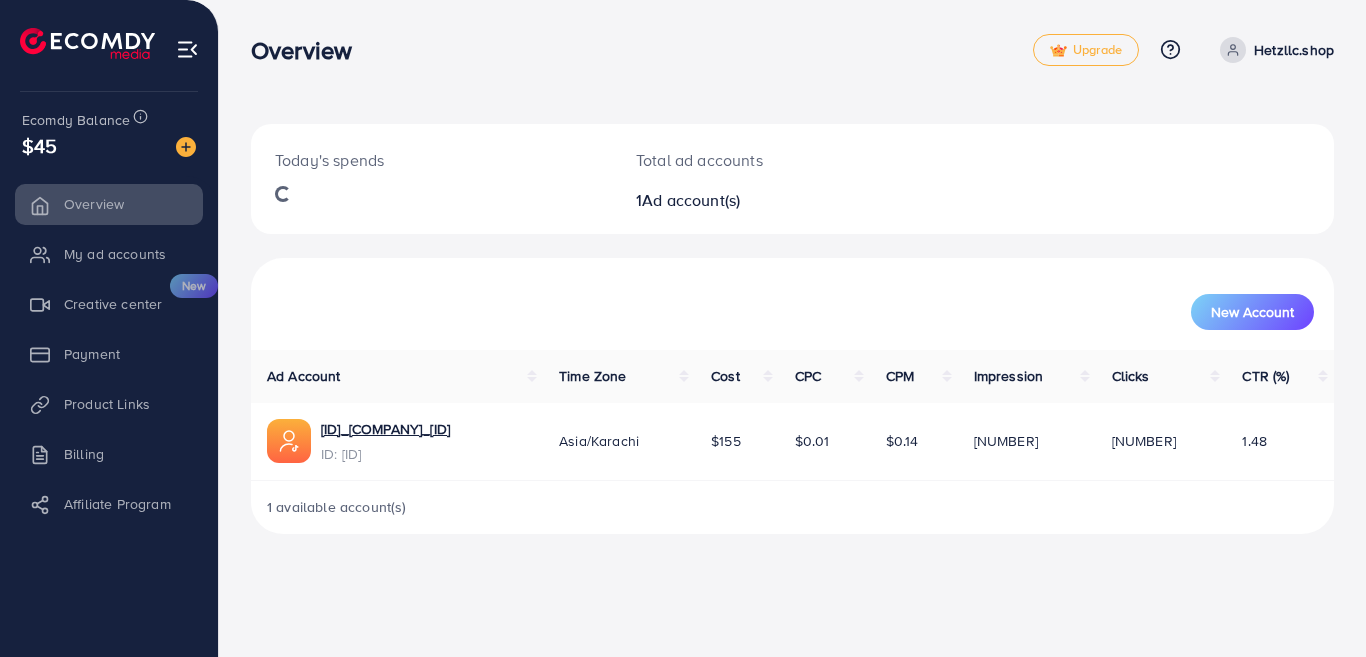 scroll, scrollTop: 0, scrollLeft: 0, axis: both 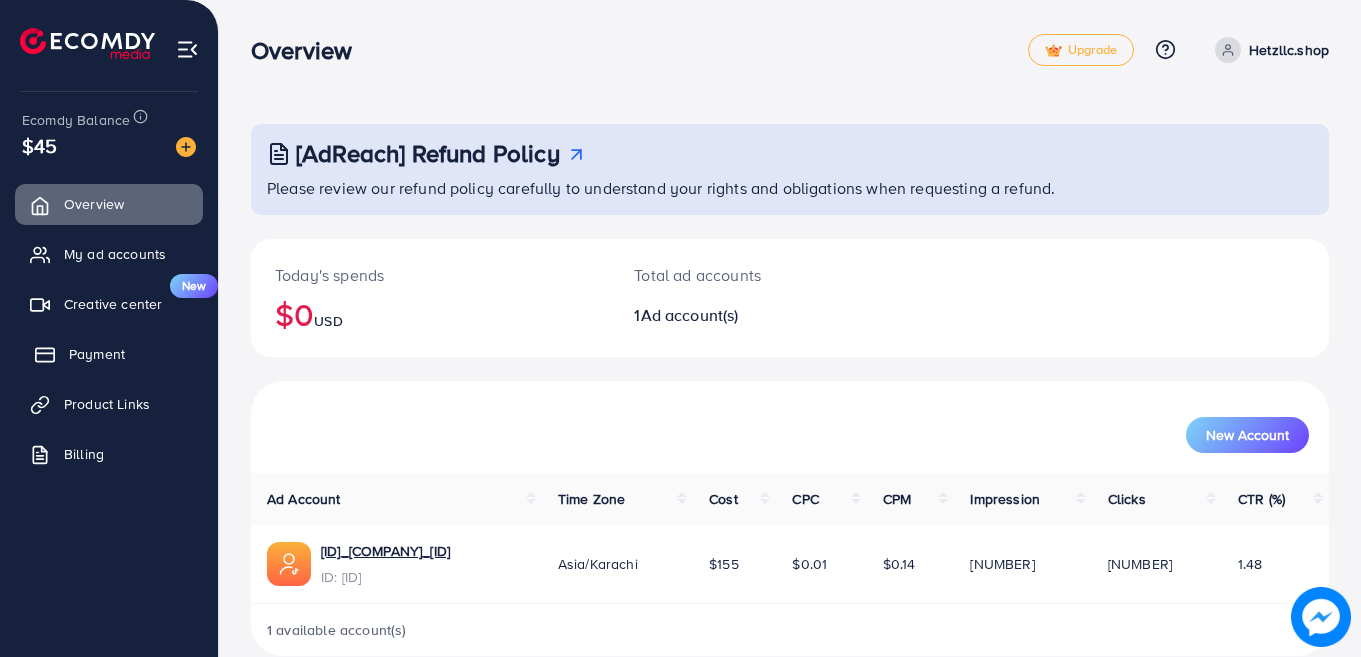click on "Payment" at bounding box center (97, 354) 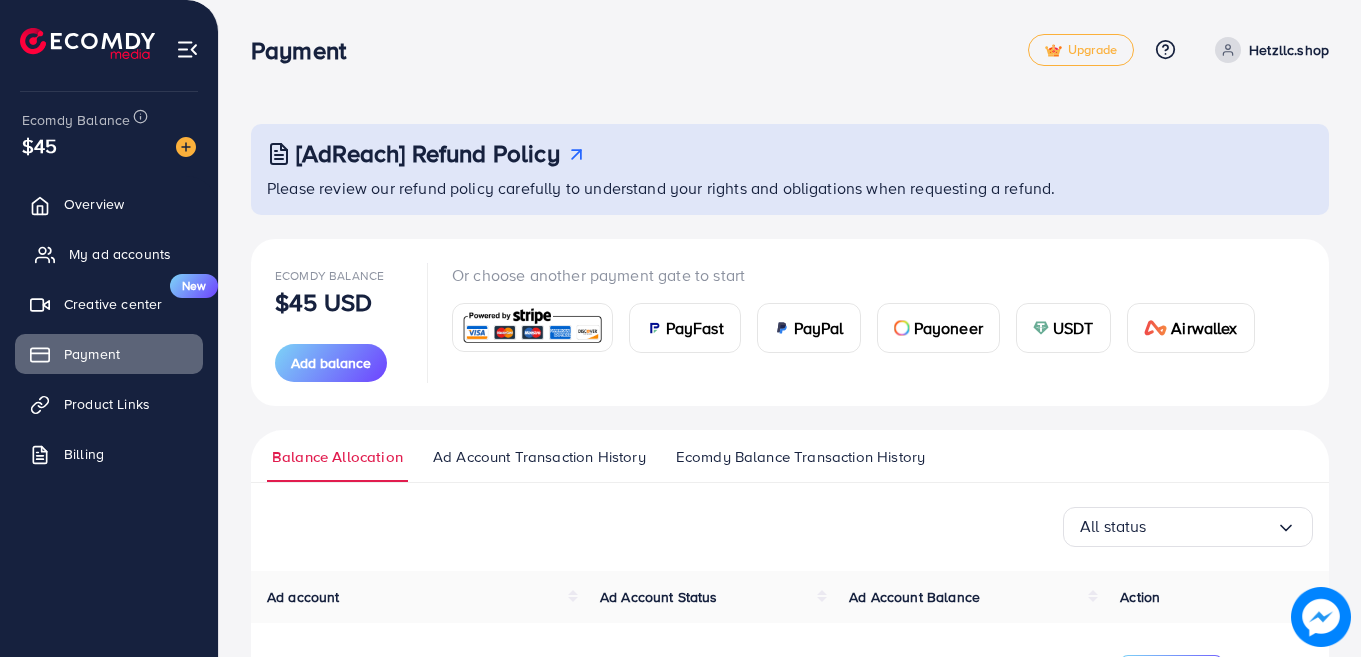 click on "My ad accounts" at bounding box center (120, 254) 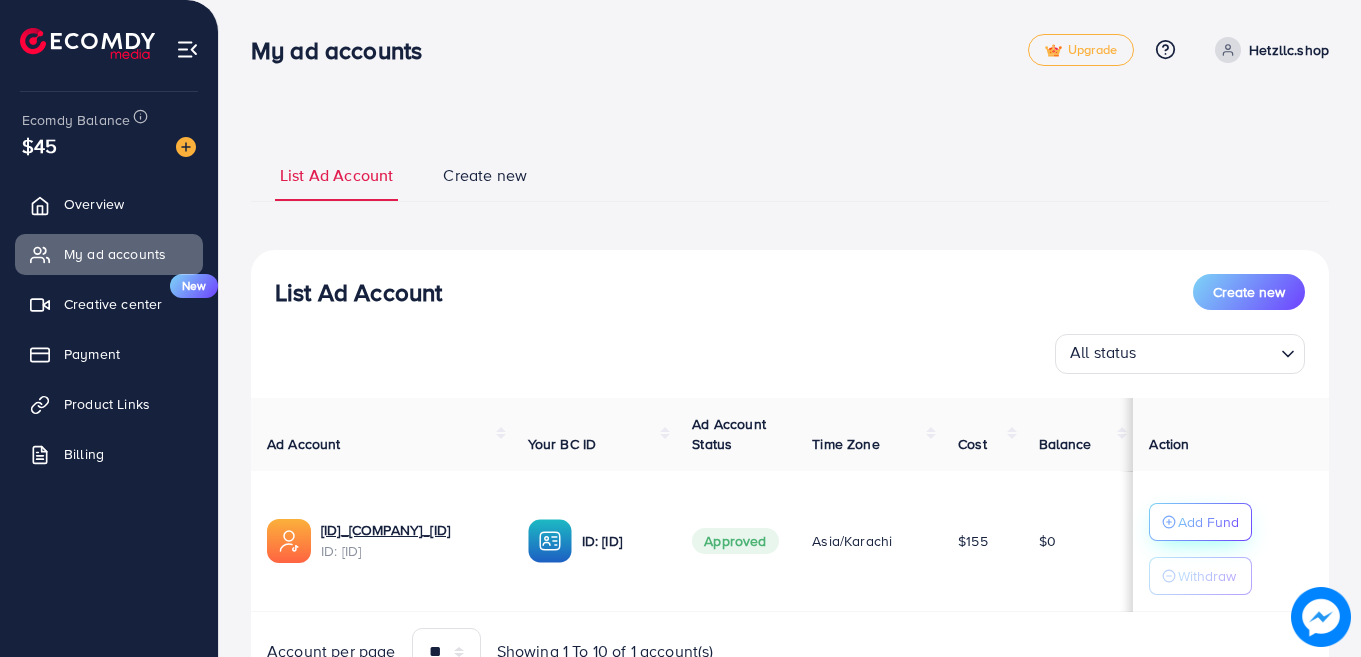 click on "Add Fund" at bounding box center (1208, 522) 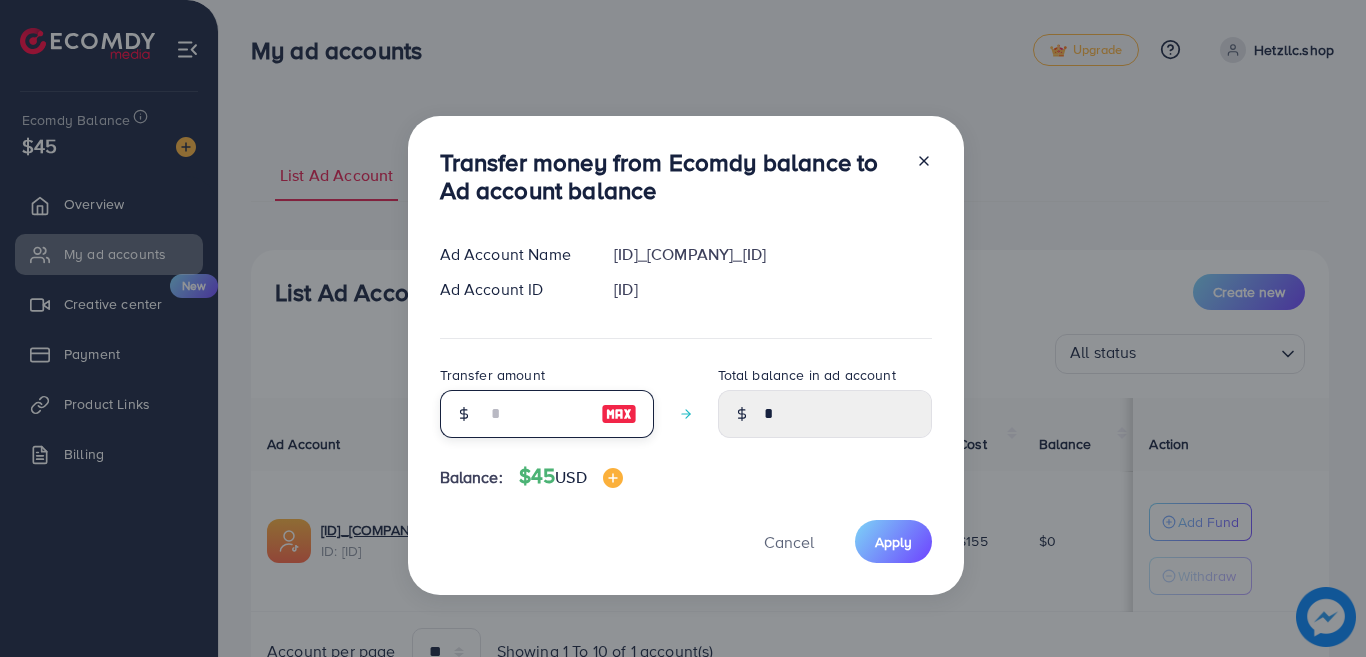 click at bounding box center [536, 414] 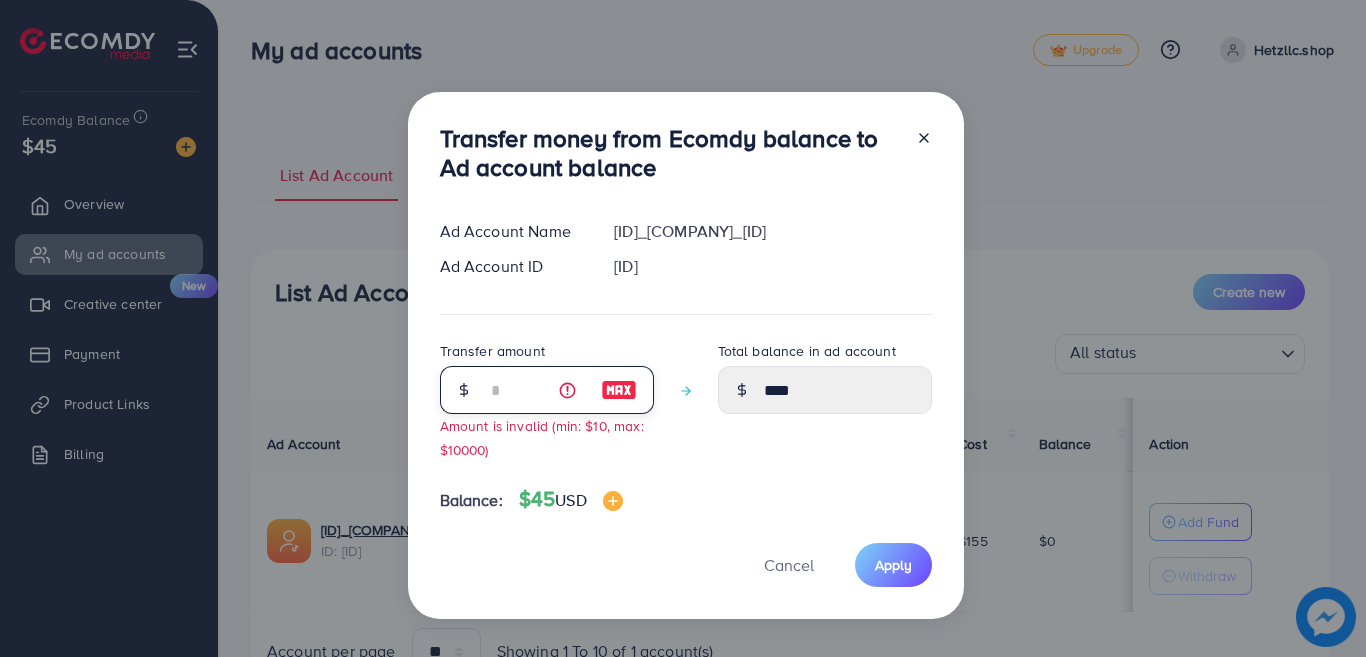 type on "**" 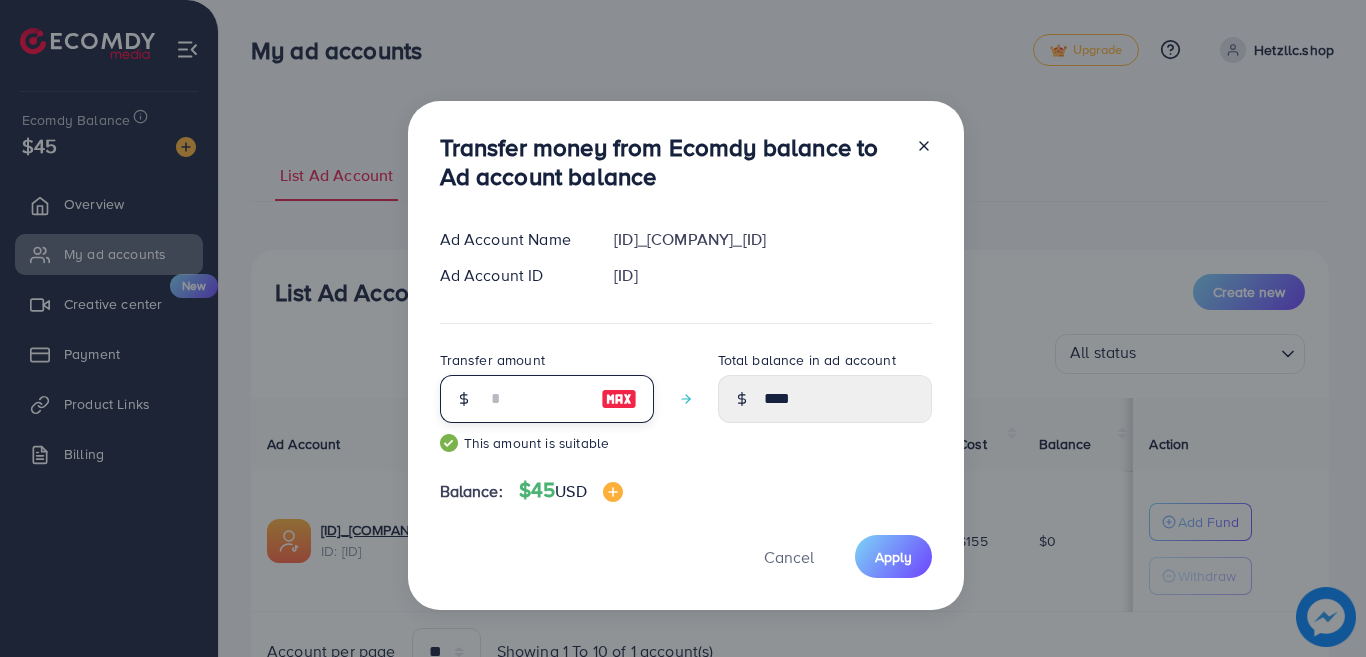 type on "*****" 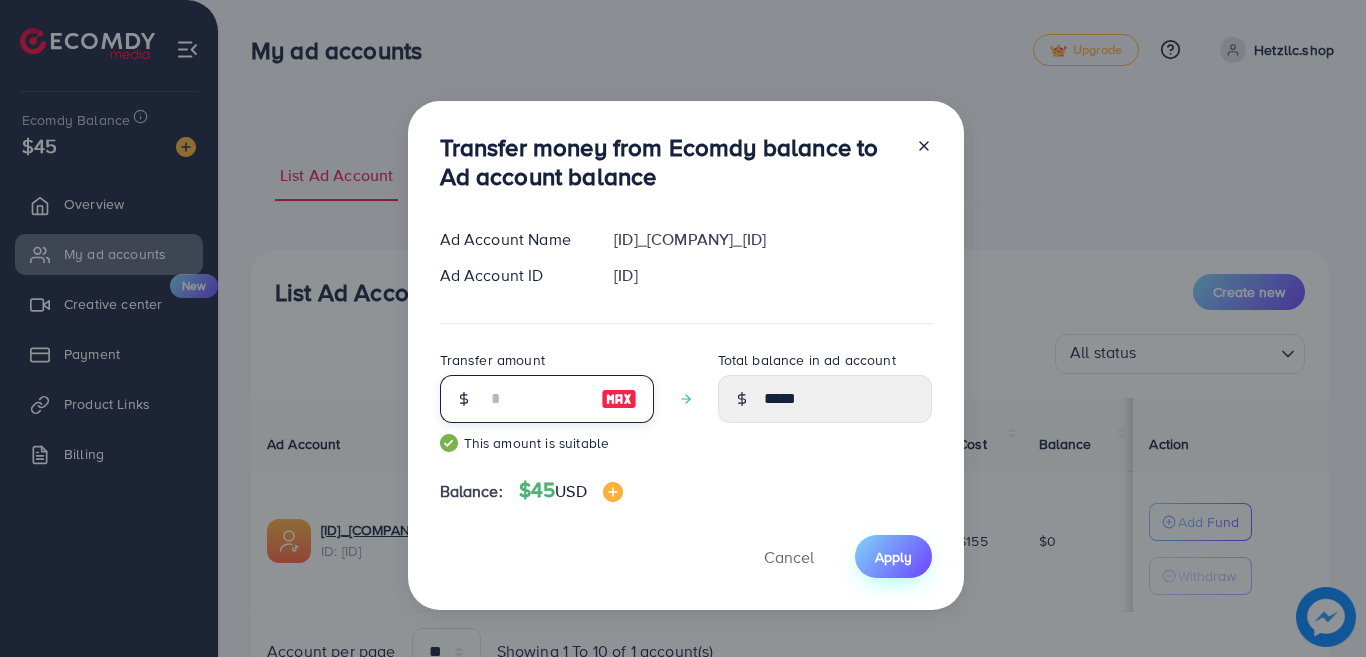 type on "**" 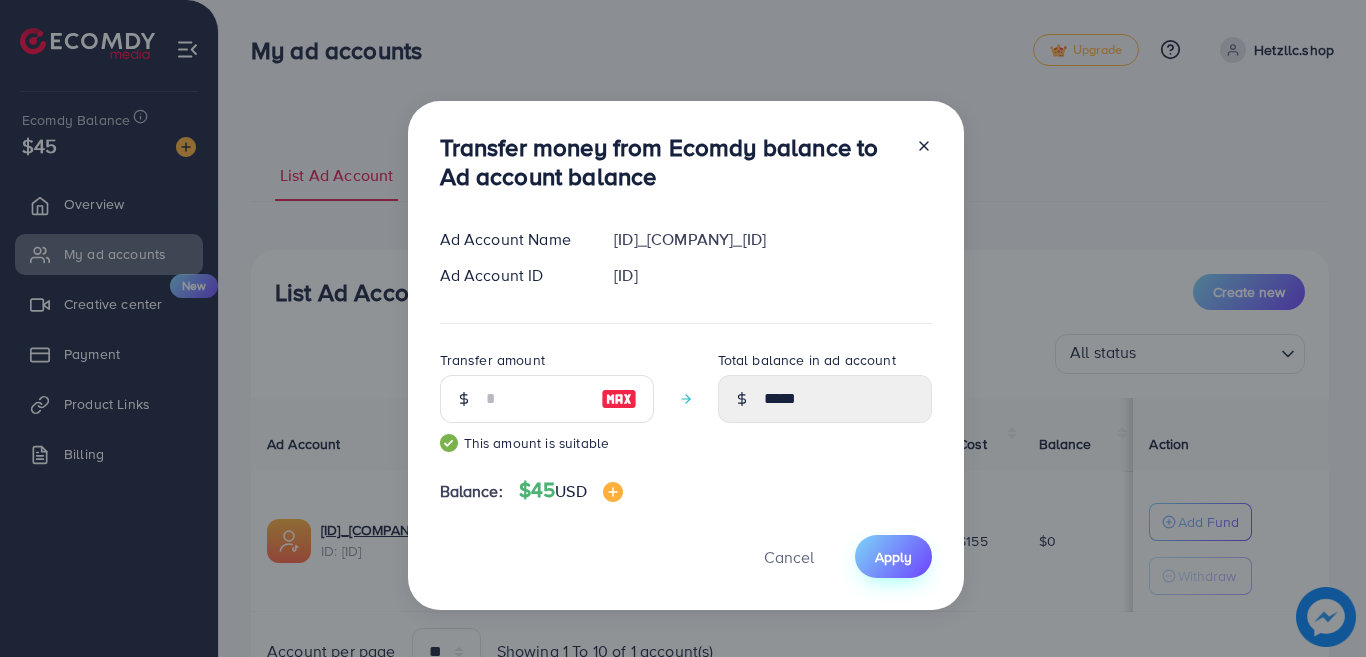 click on "Apply" at bounding box center (893, 556) 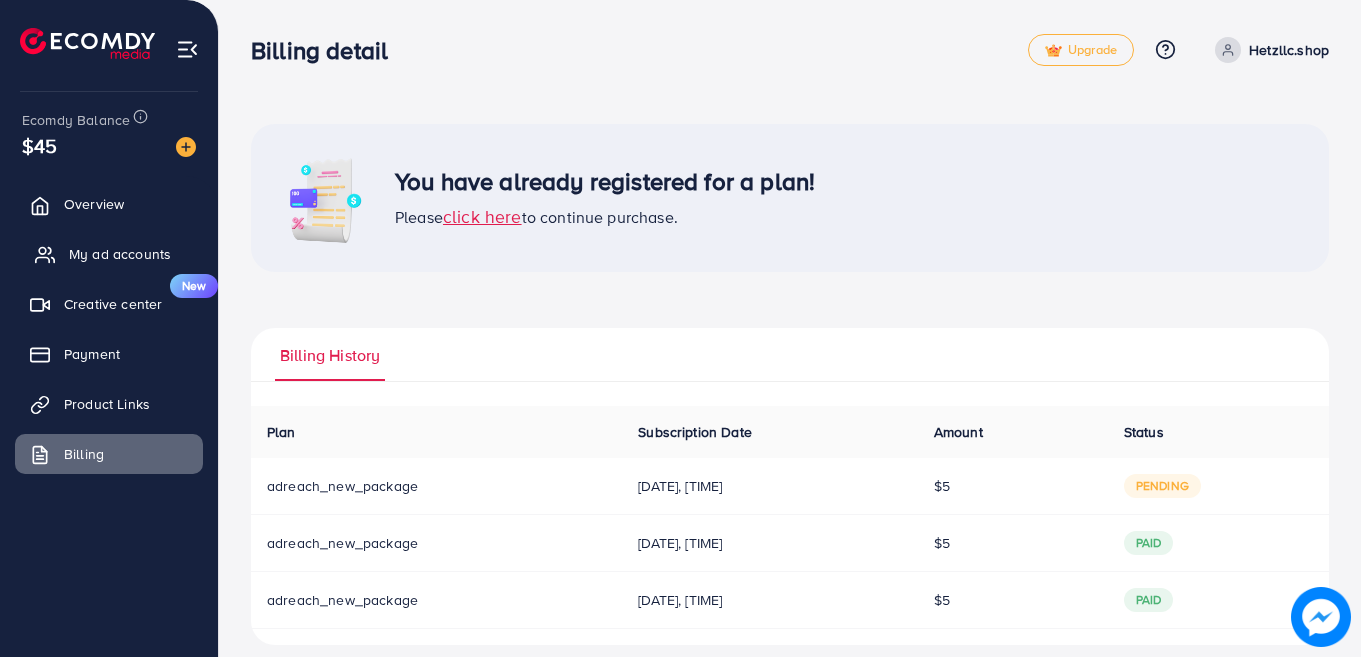 click on "My ad accounts" at bounding box center (120, 254) 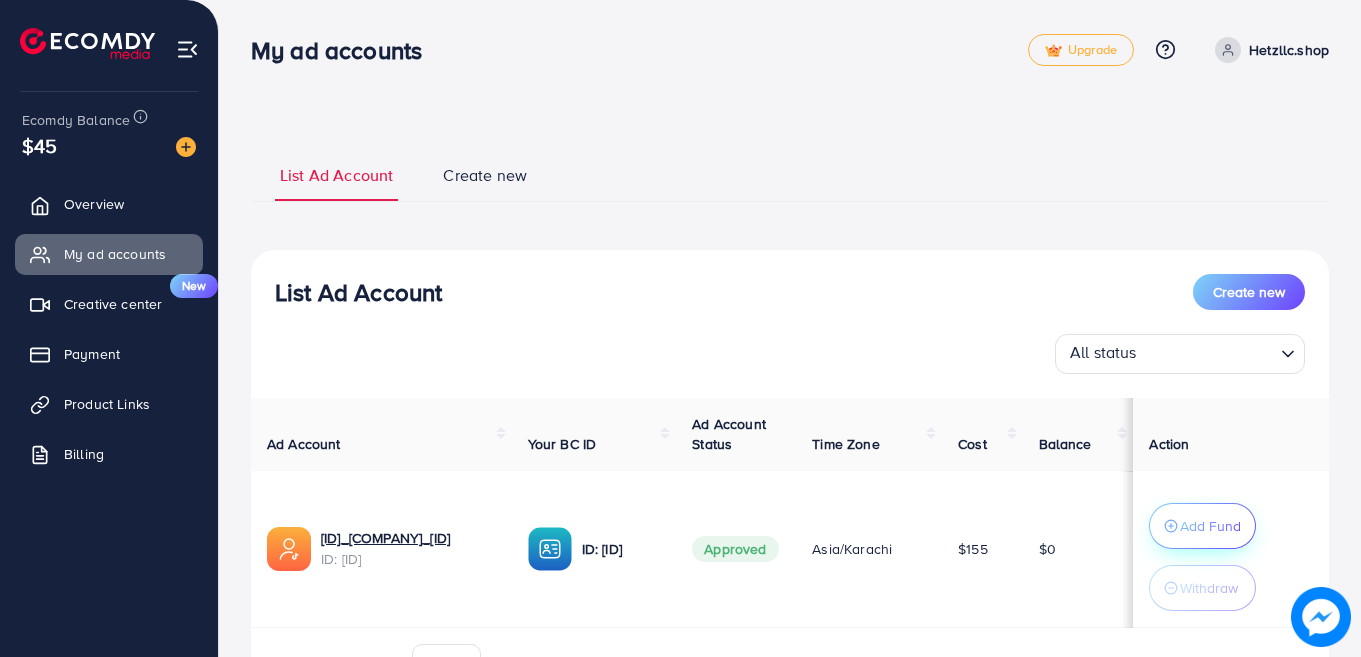 click on "Add Fund" at bounding box center [1202, 526] 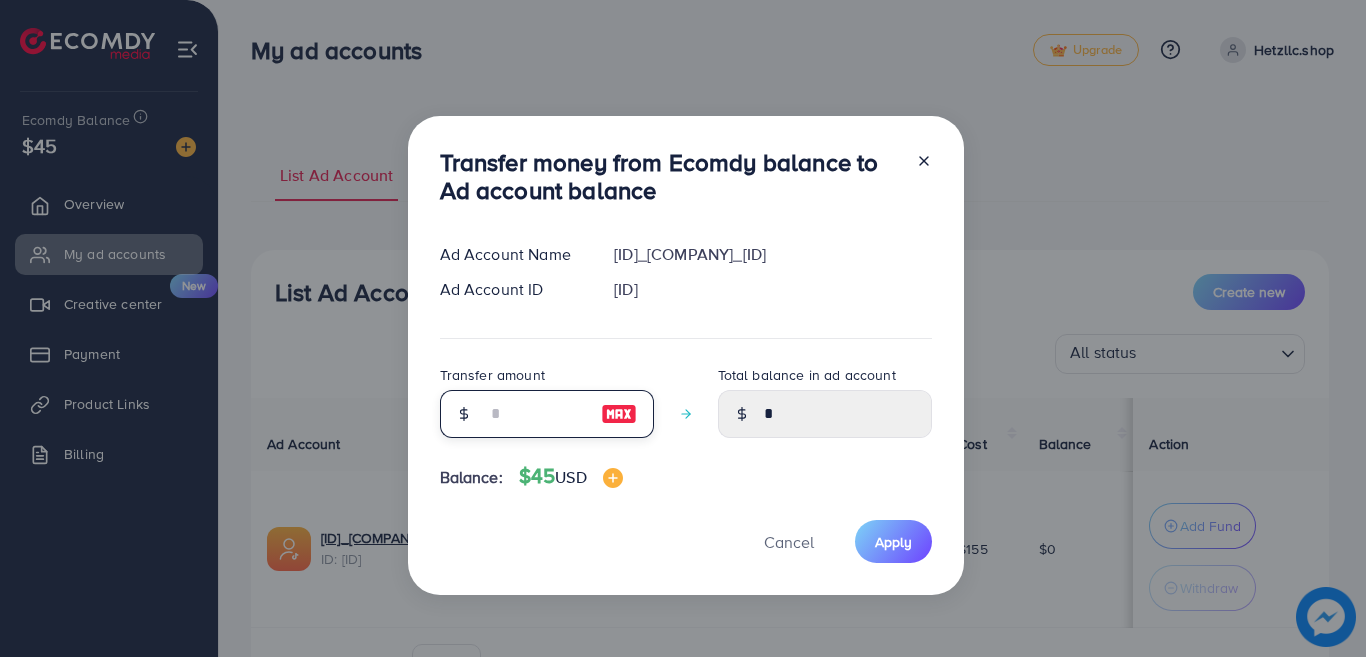 click at bounding box center [536, 414] 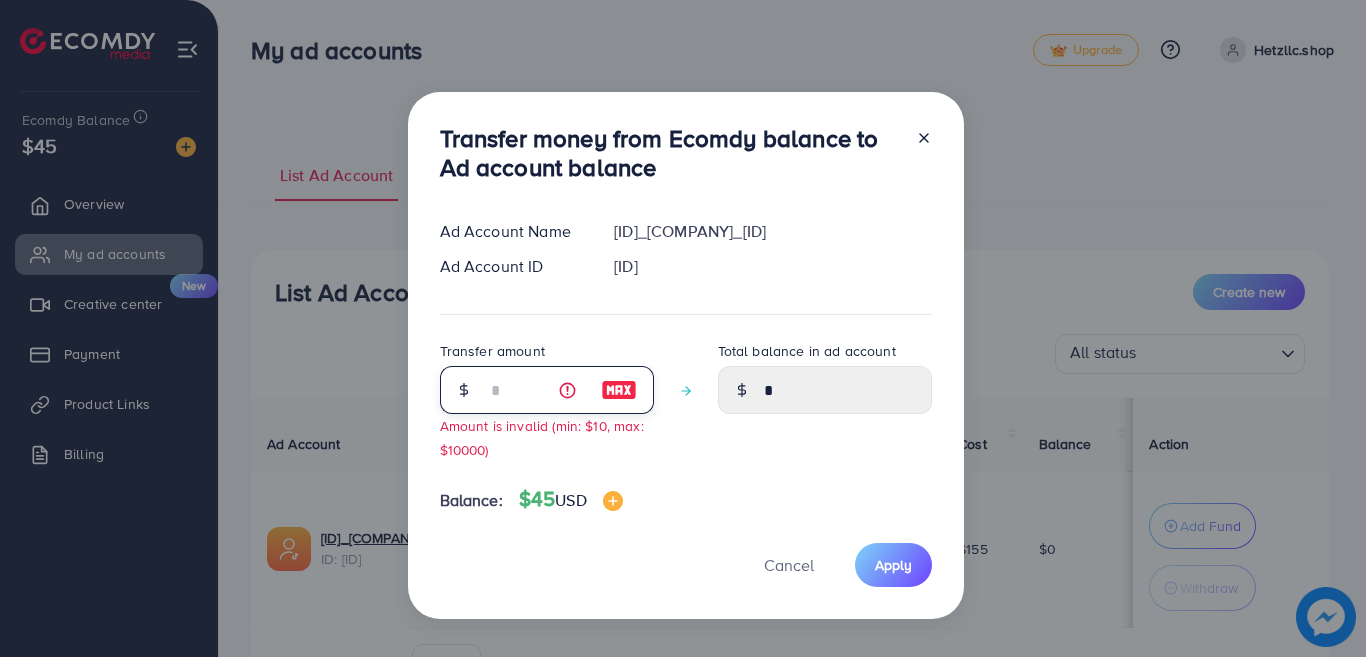 type on "****" 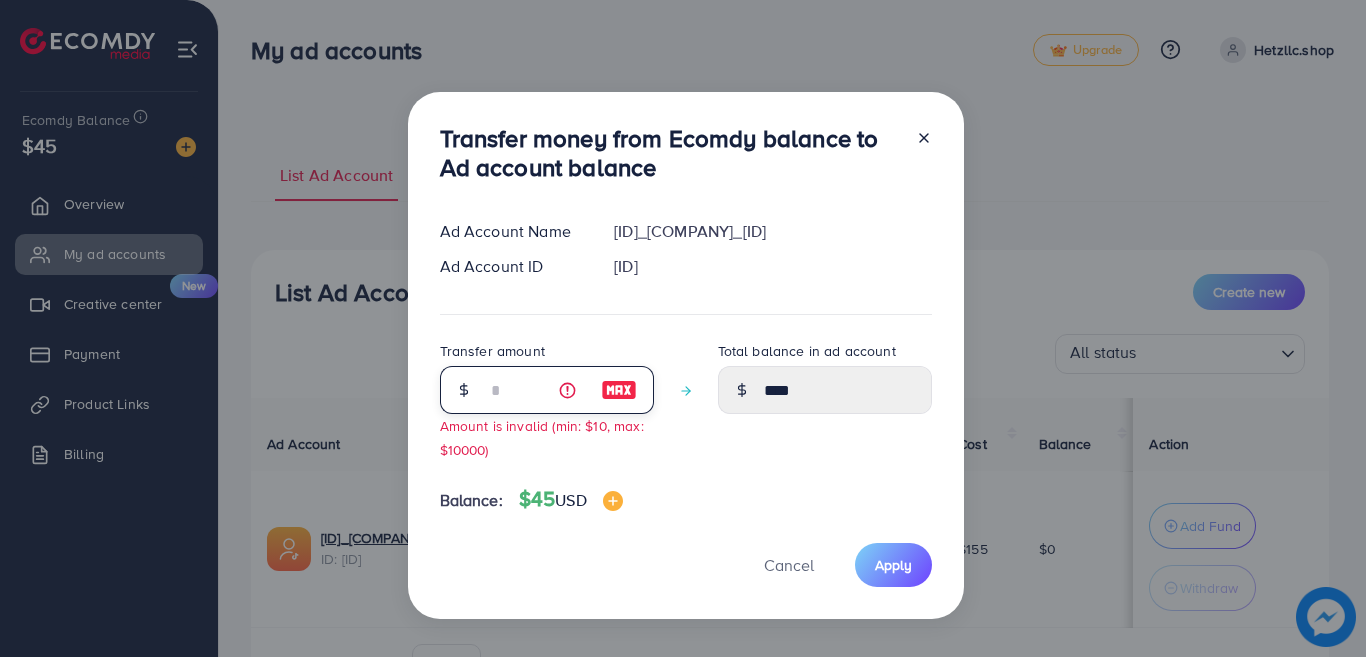 type on "**" 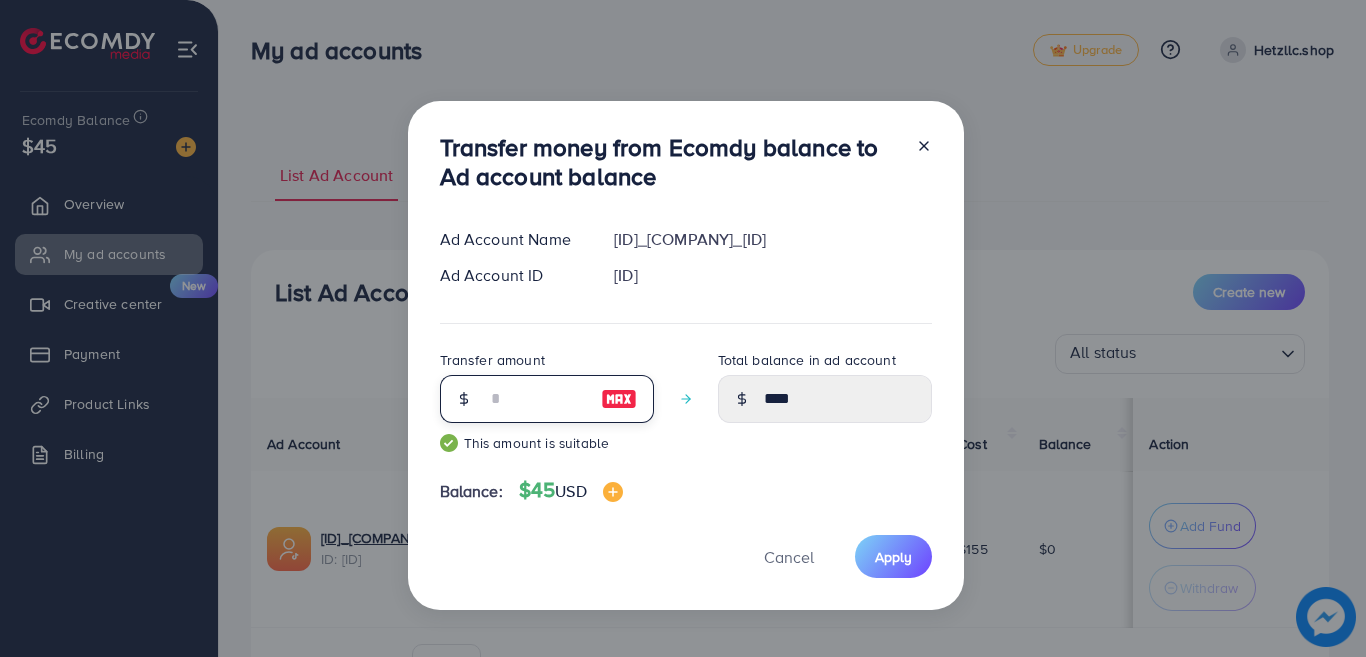type on "*****" 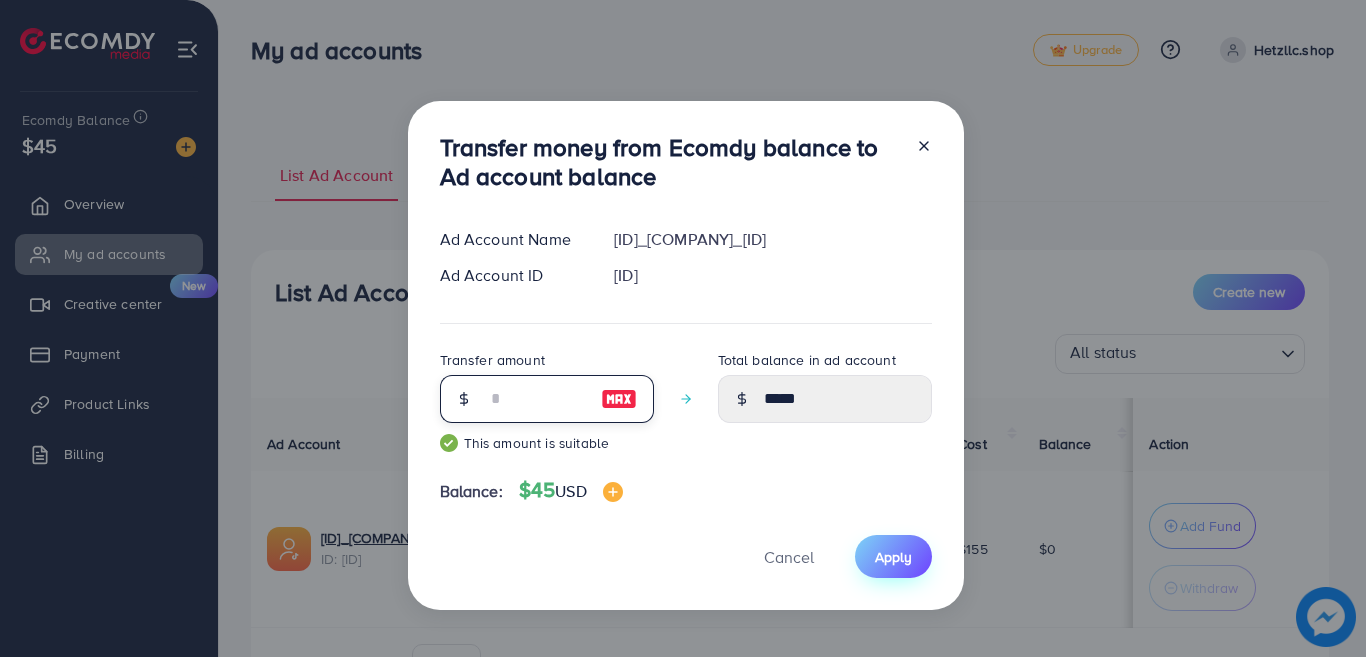 type on "**" 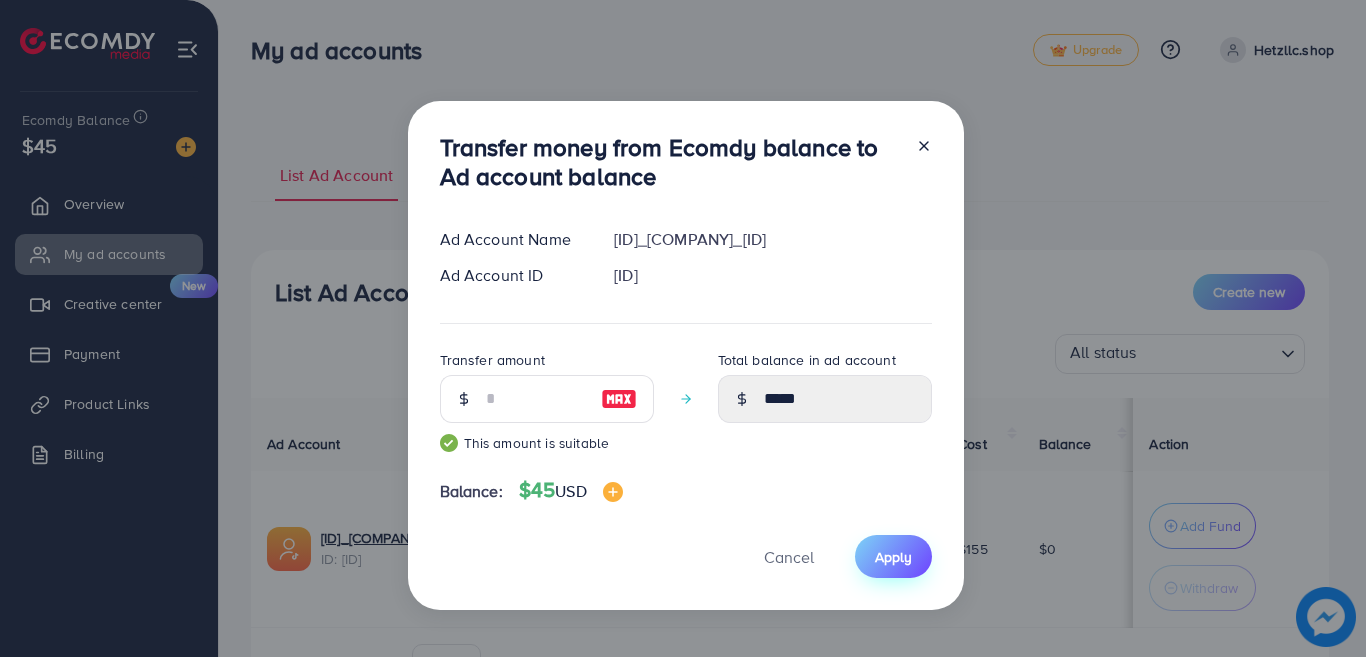 click on "Apply" at bounding box center (893, 556) 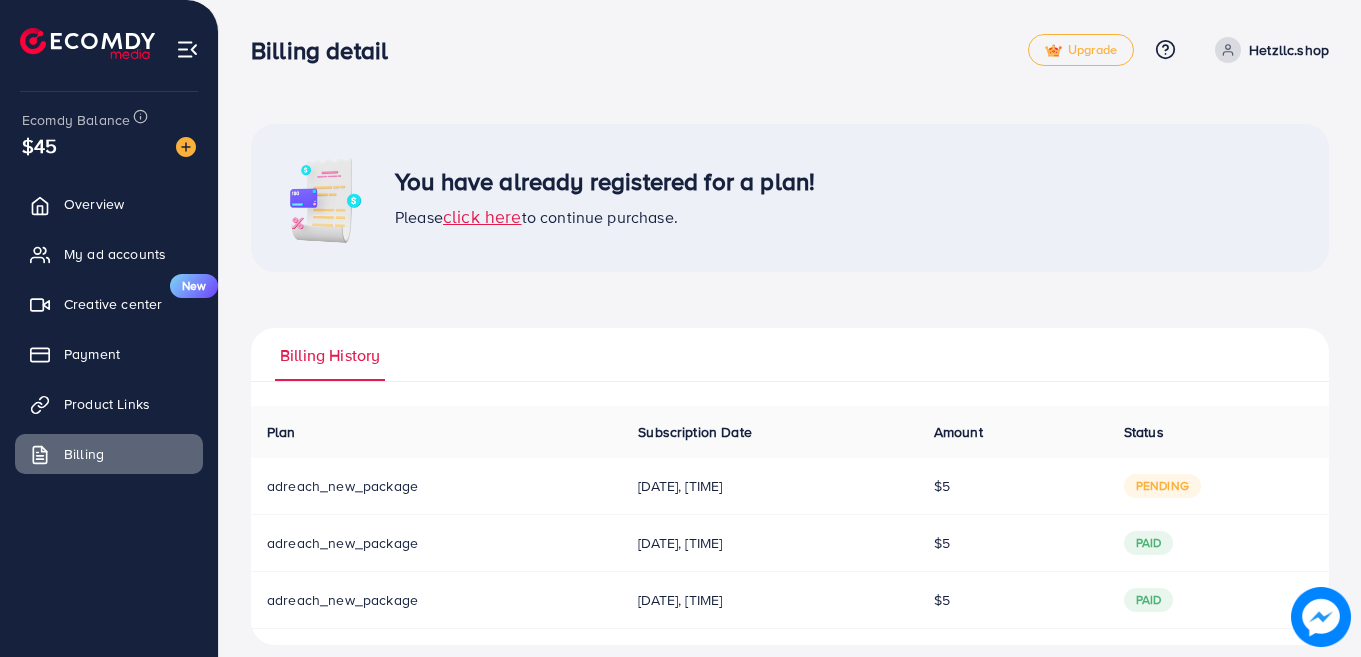 click on "click here" at bounding box center (482, 216) 